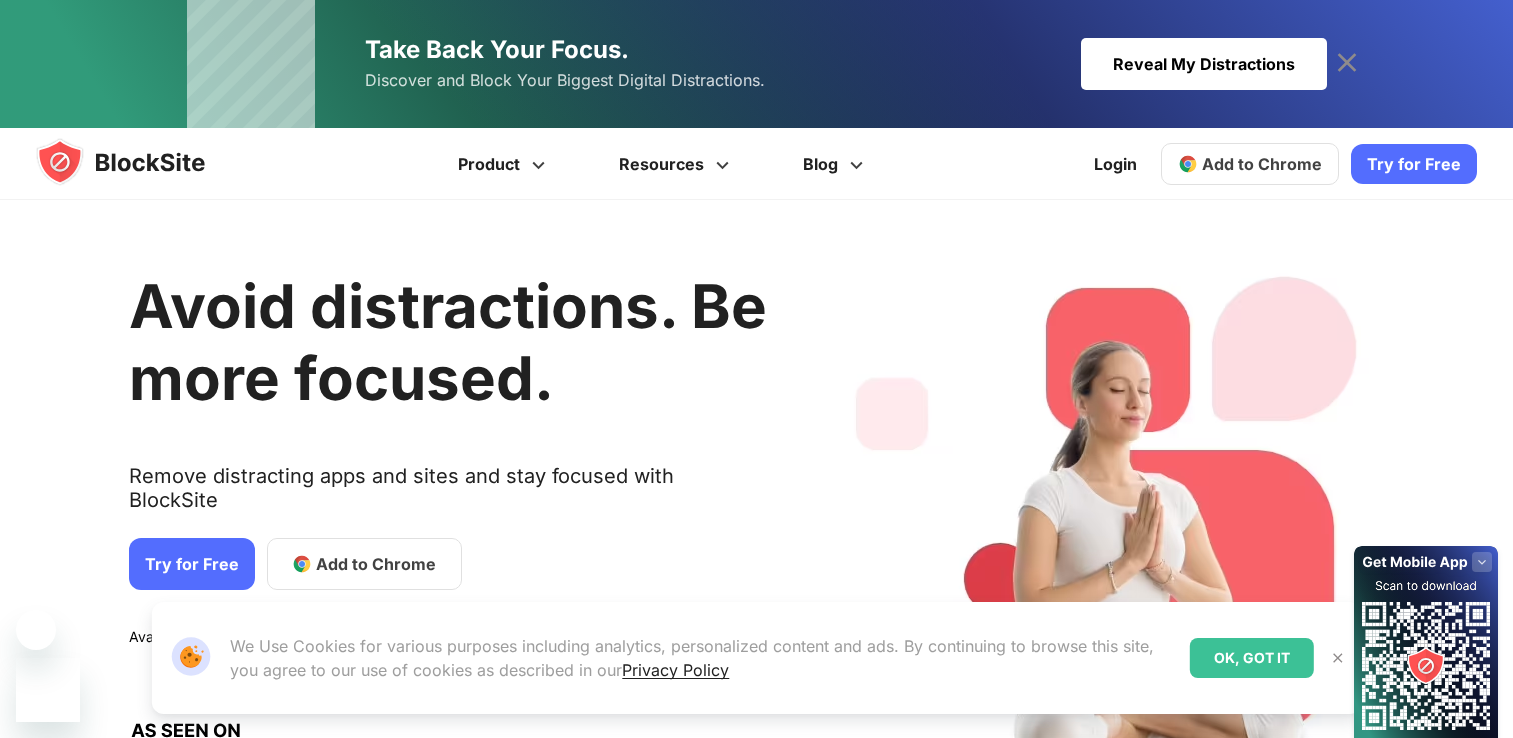 scroll, scrollTop: 0, scrollLeft: 0, axis: both 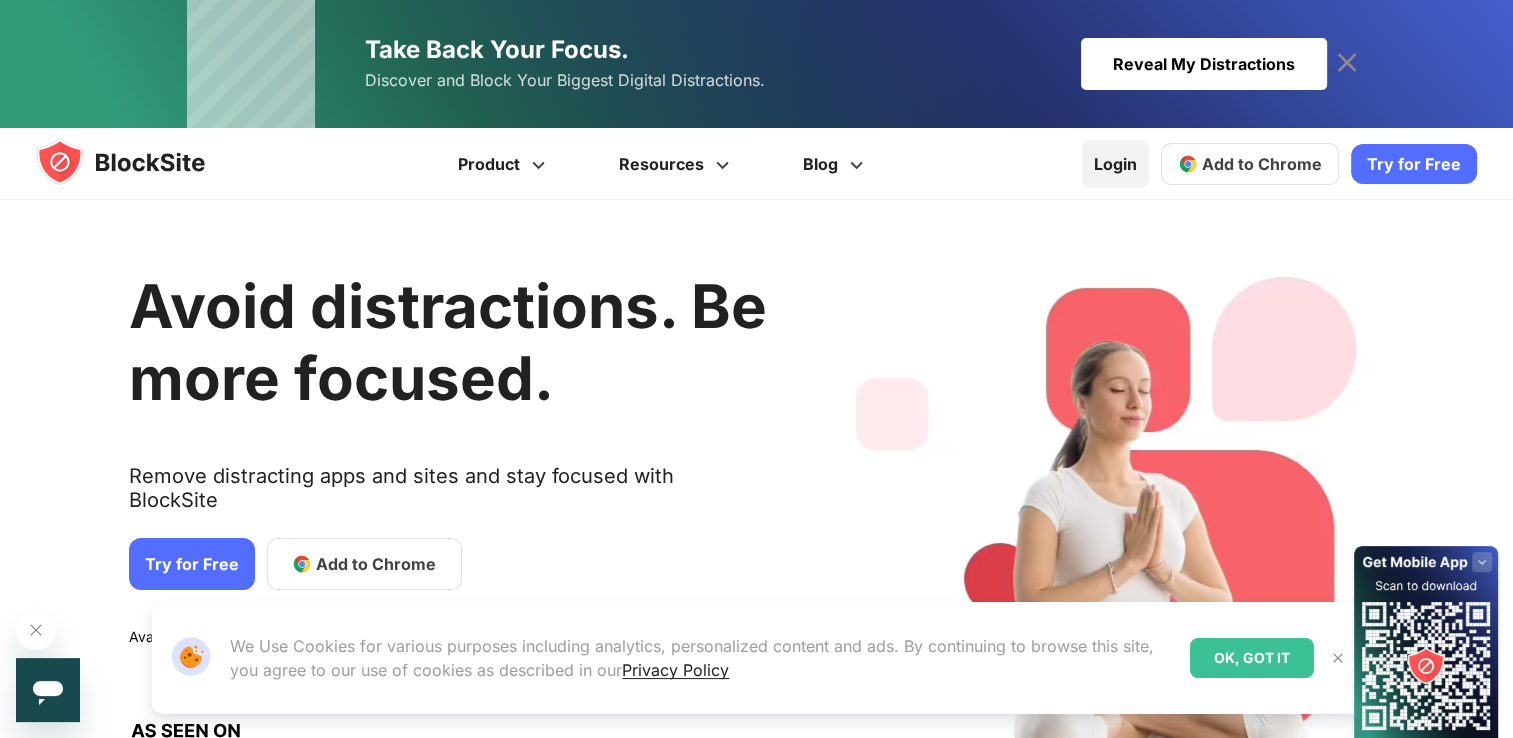 click on "Login" at bounding box center (1115, 164) 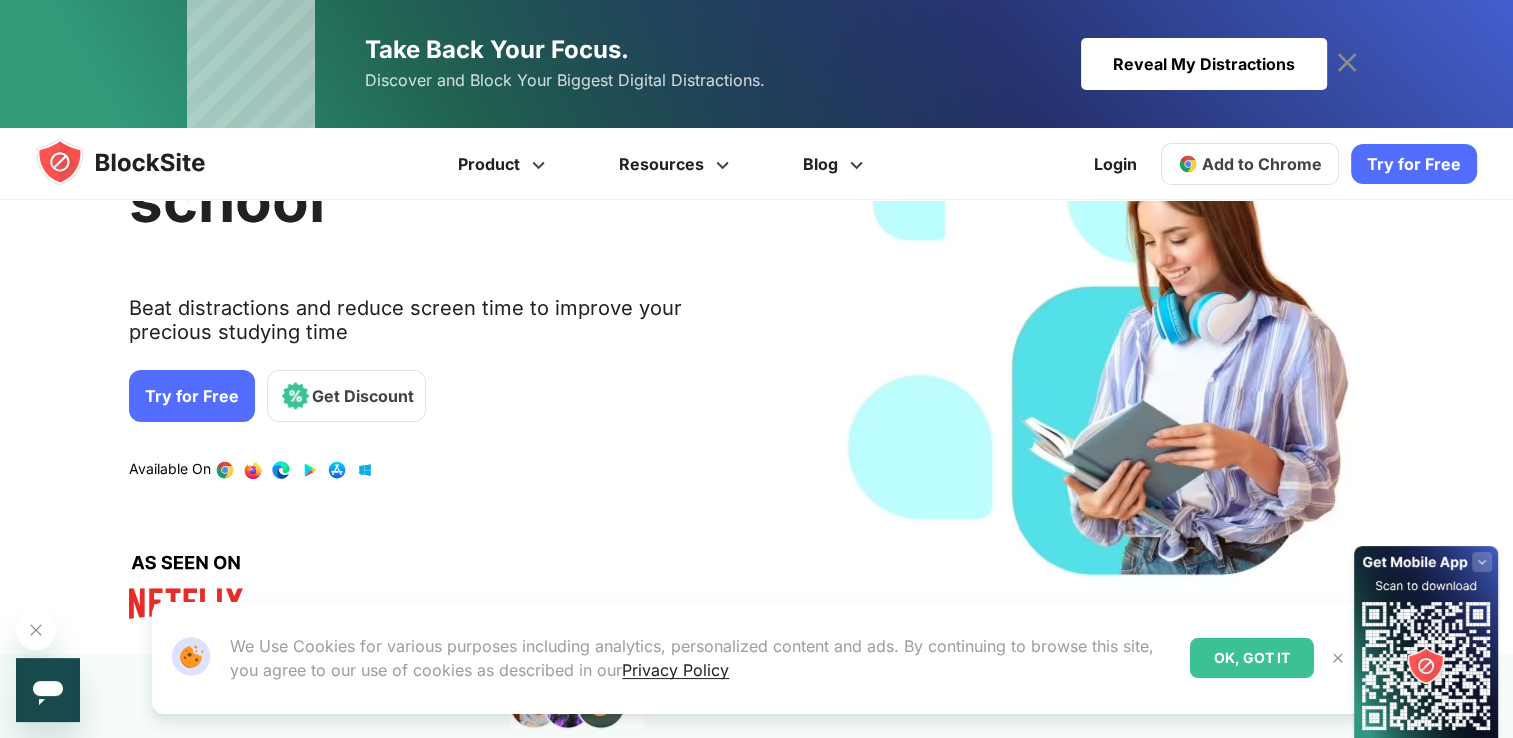 scroll, scrollTop: 0, scrollLeft: 0, axis: both 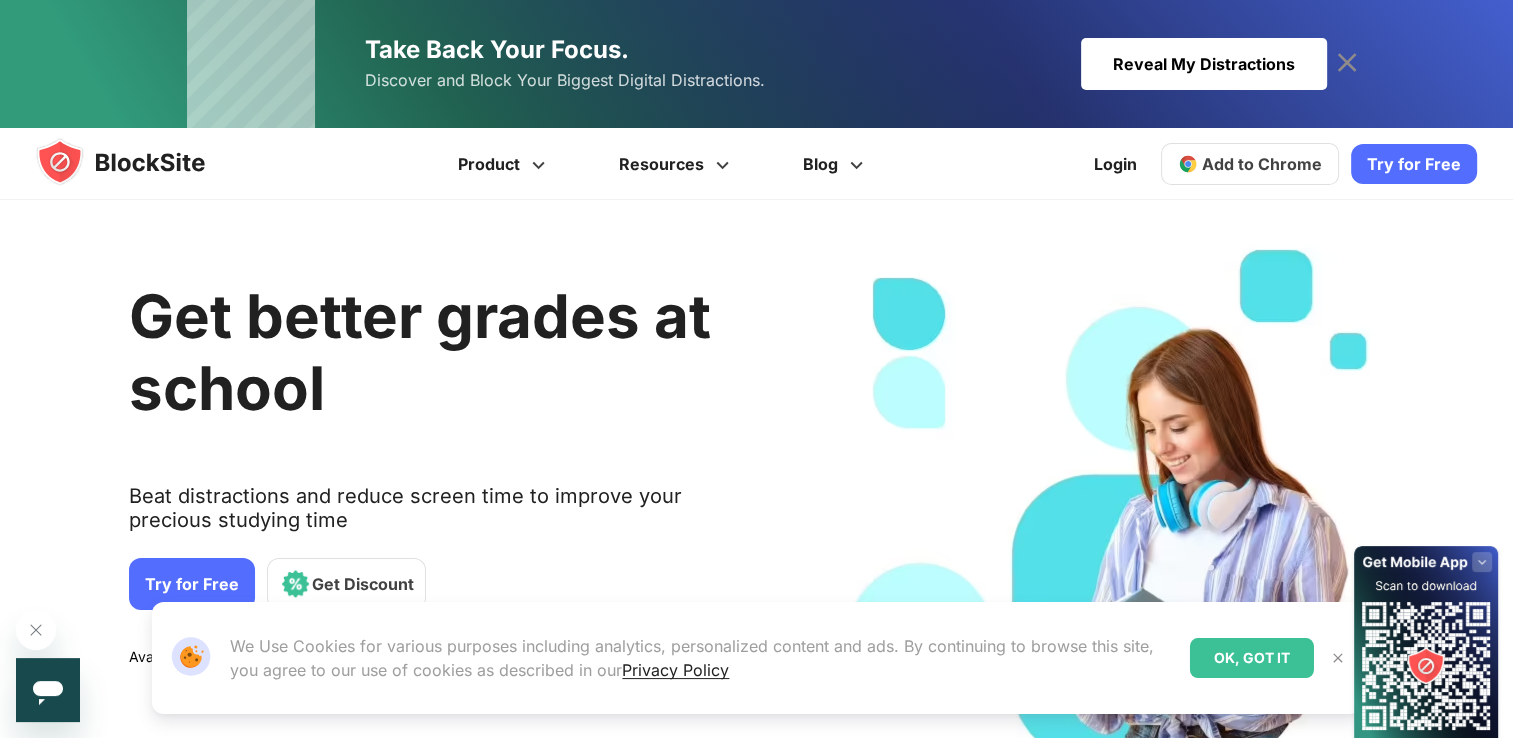 click on "Try for Free" at bounding box center [192, 584] 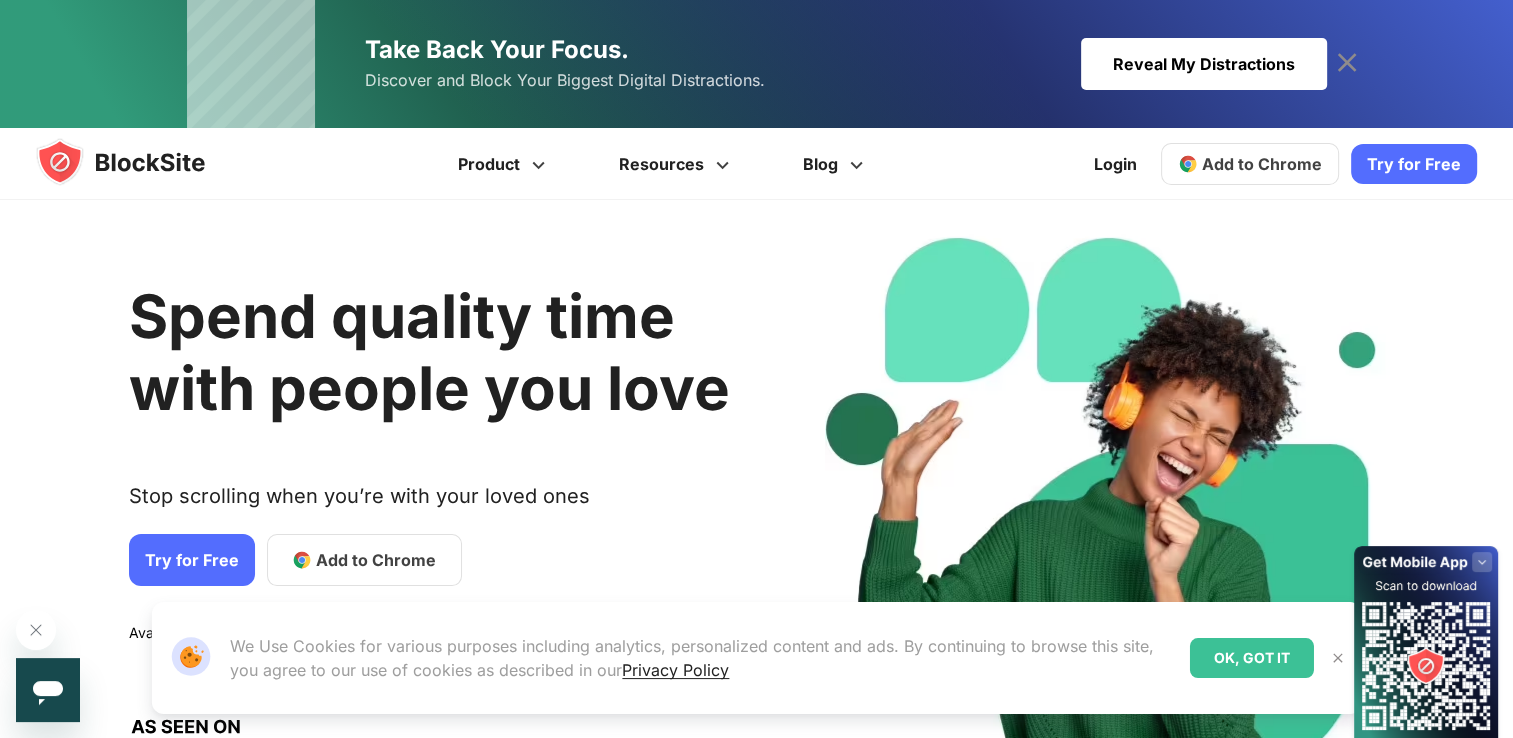 click on "Add to Chrome" at bounding box center [1262, 164] 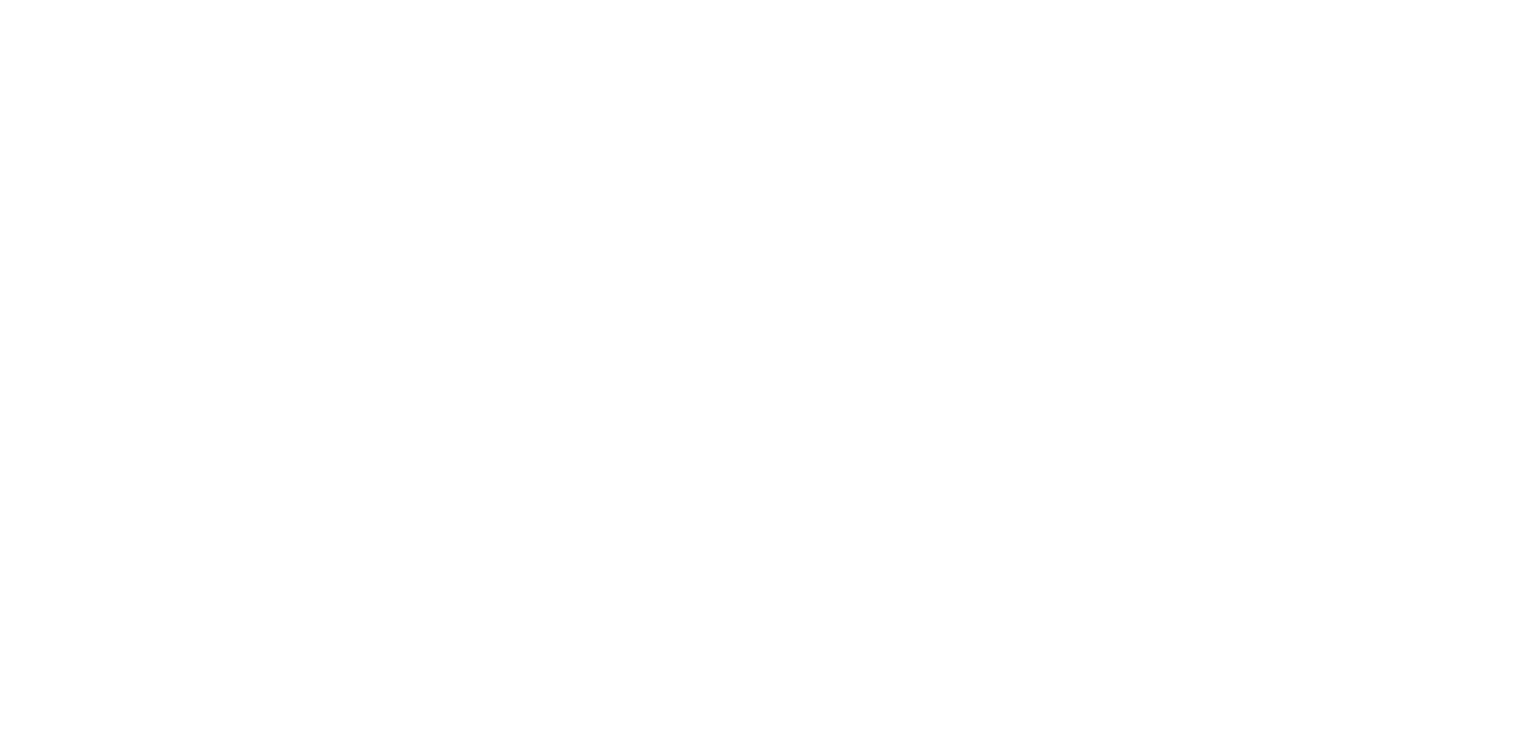 scroll, scrollTop: 0, scrollLeft: 0, axis: both 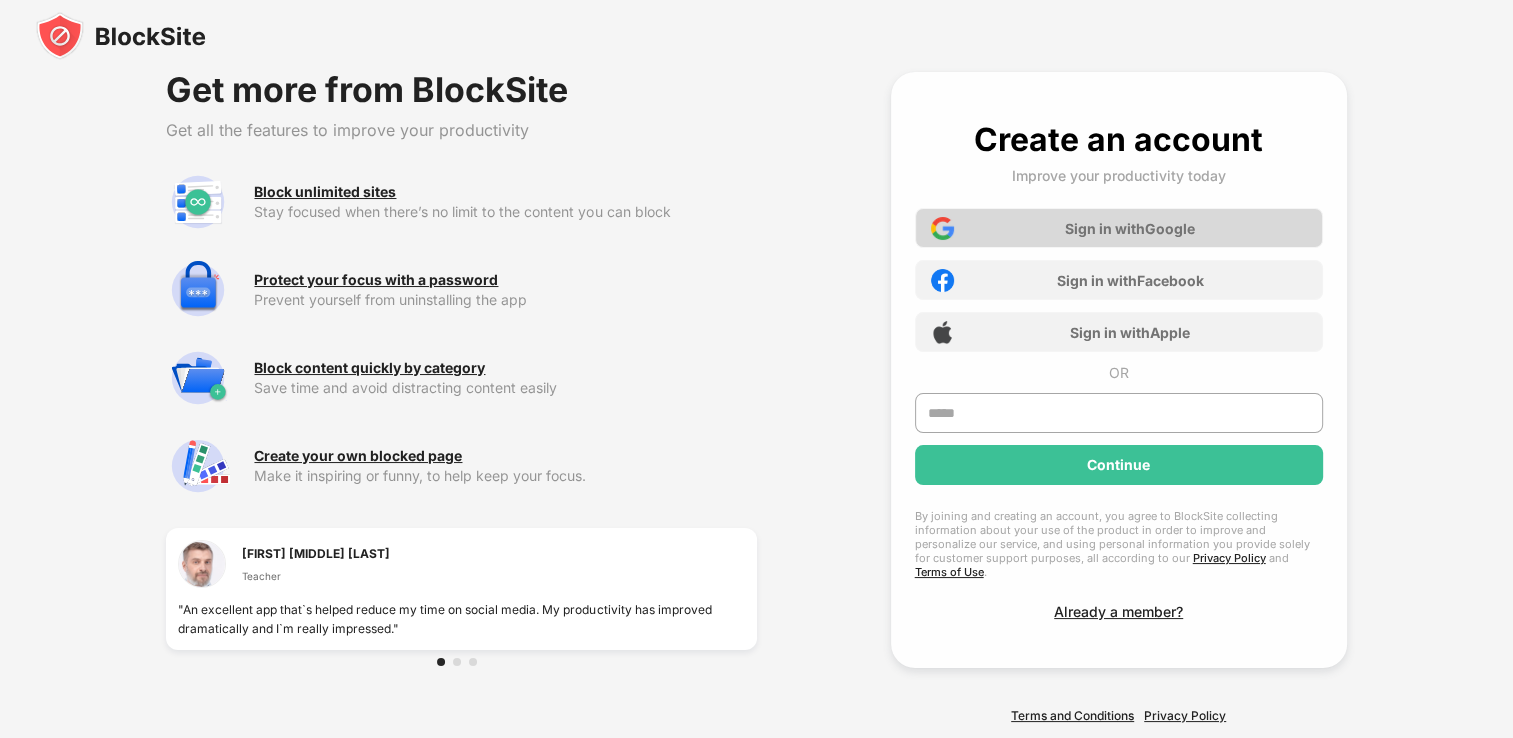 click on "Sign in with  Google" at bounding box center [1119, 228] 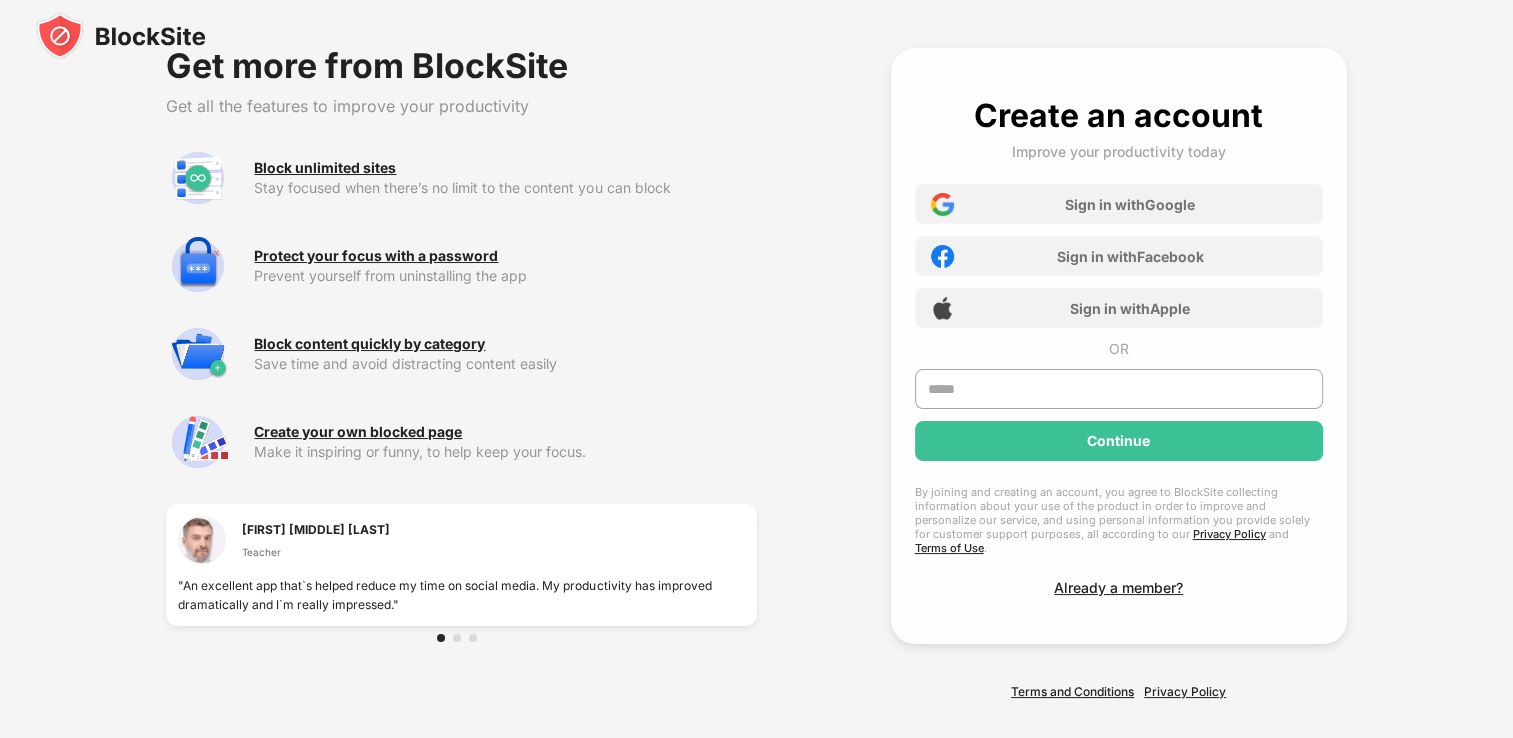 scroll, scrollTop: 37, scrollLeft: 0, axis: vertical 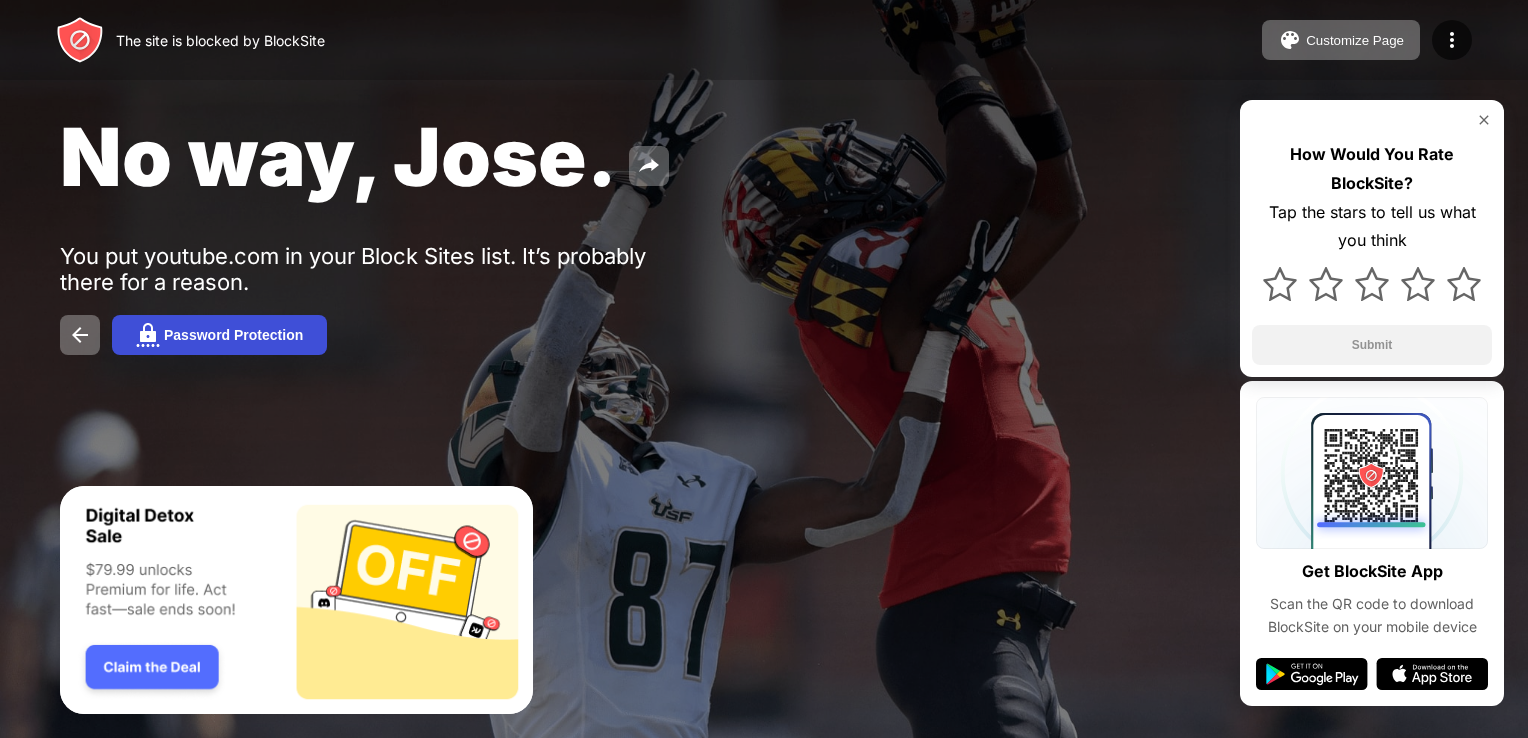 click on "Password Protection" at bounding box center (233, 335) 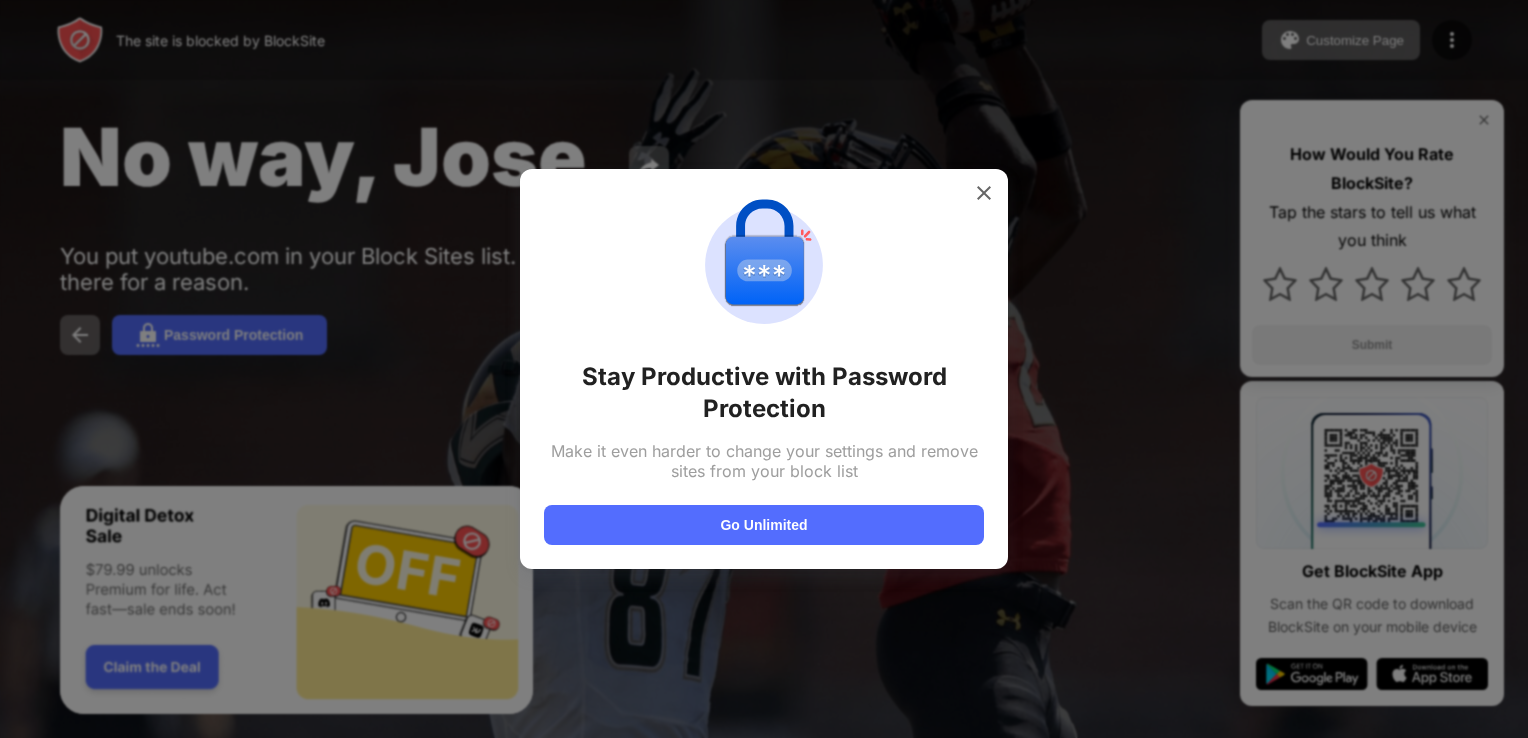click at bounding box center (764, 369) 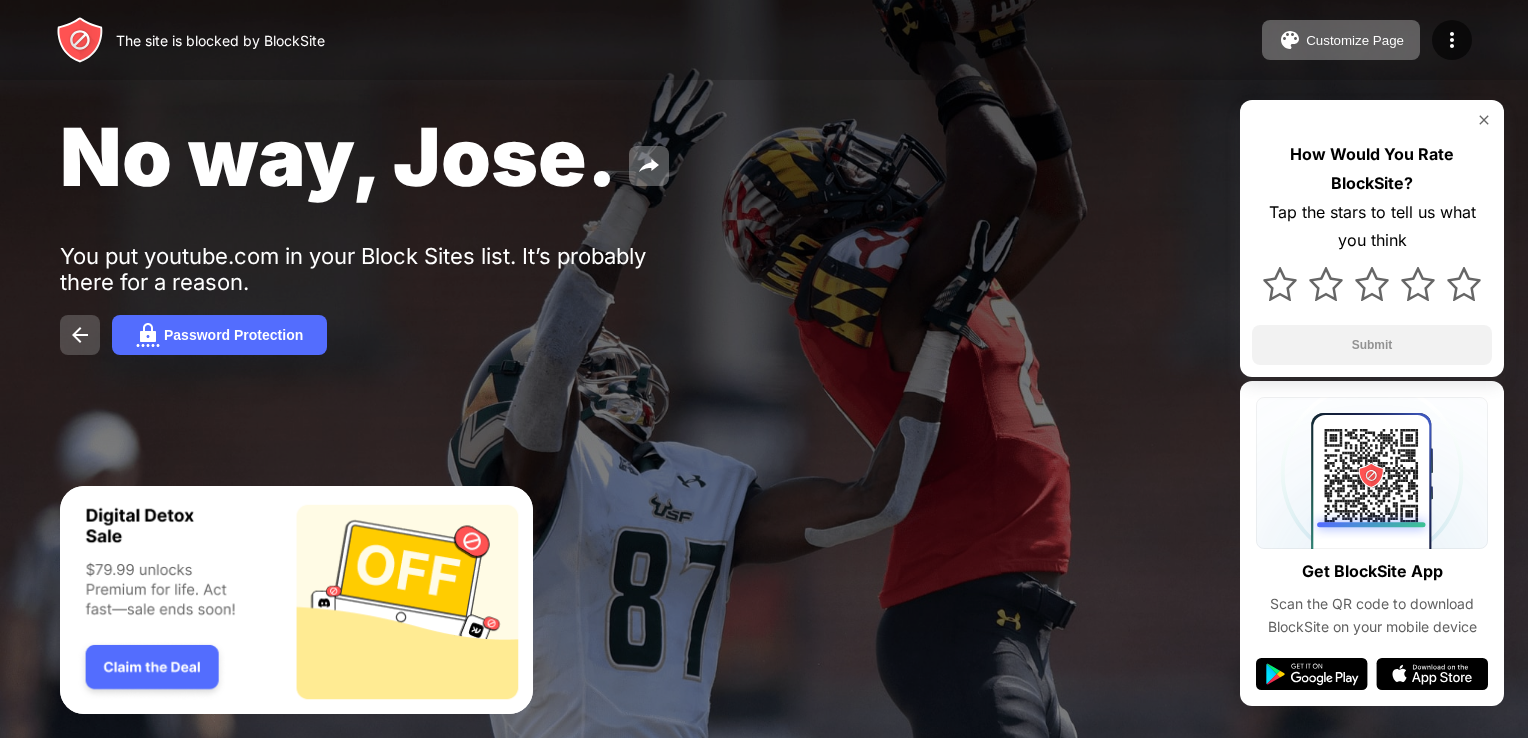 click at bounding box center [80, 335] 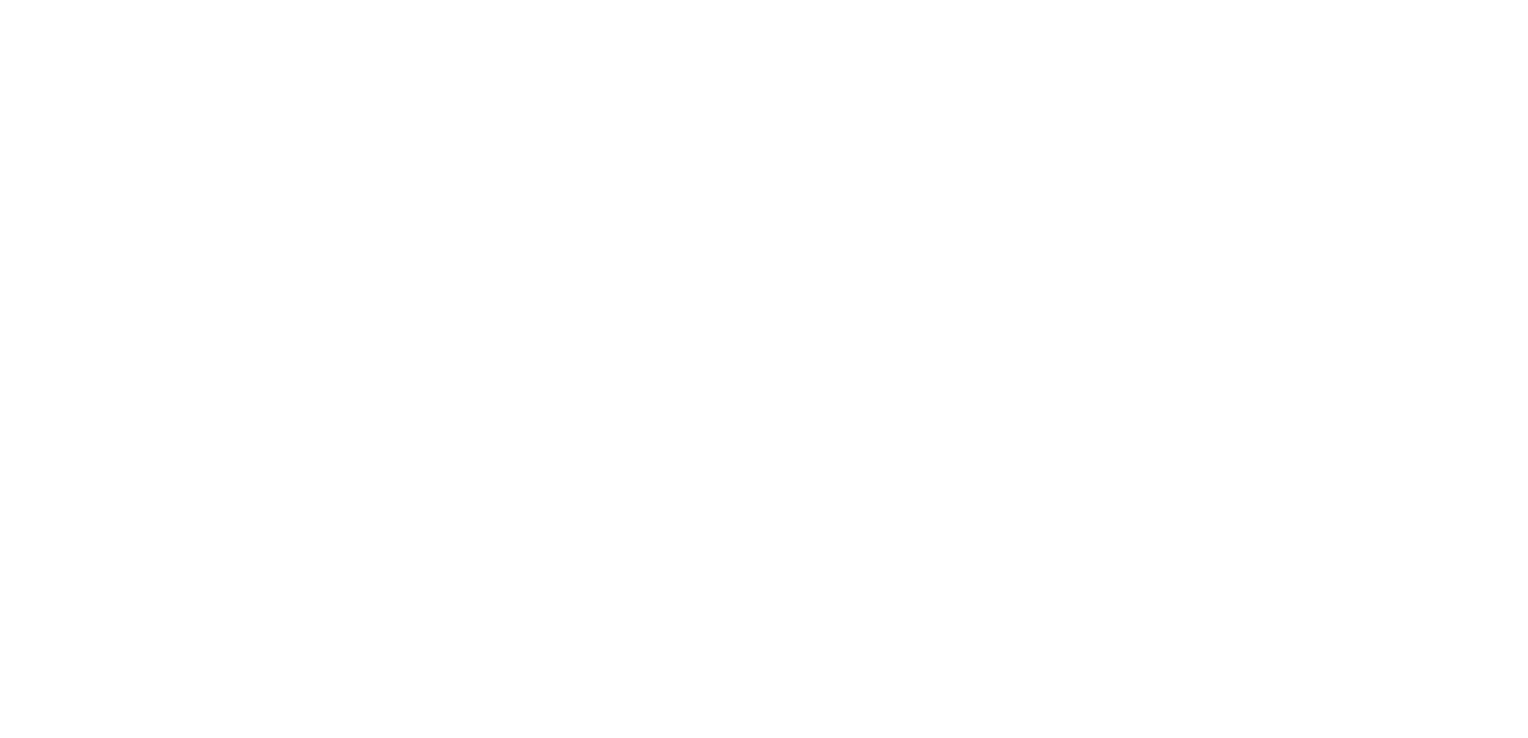 scroll, scrollTop: 0, scrollLeft: 0, axis: both 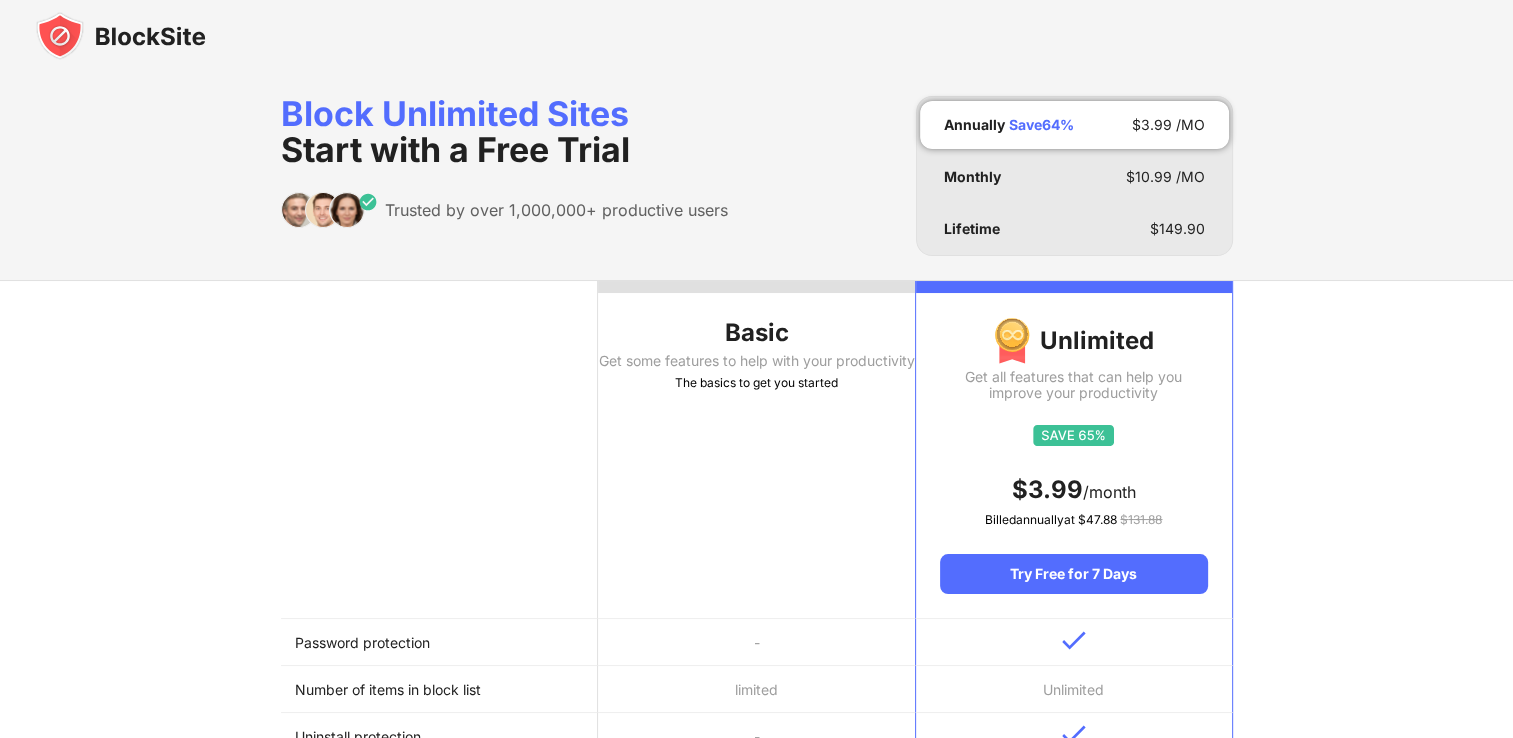 click on "Basic Get some features to help with your productivity The basics to get you started" at bounding box center [756, 450] 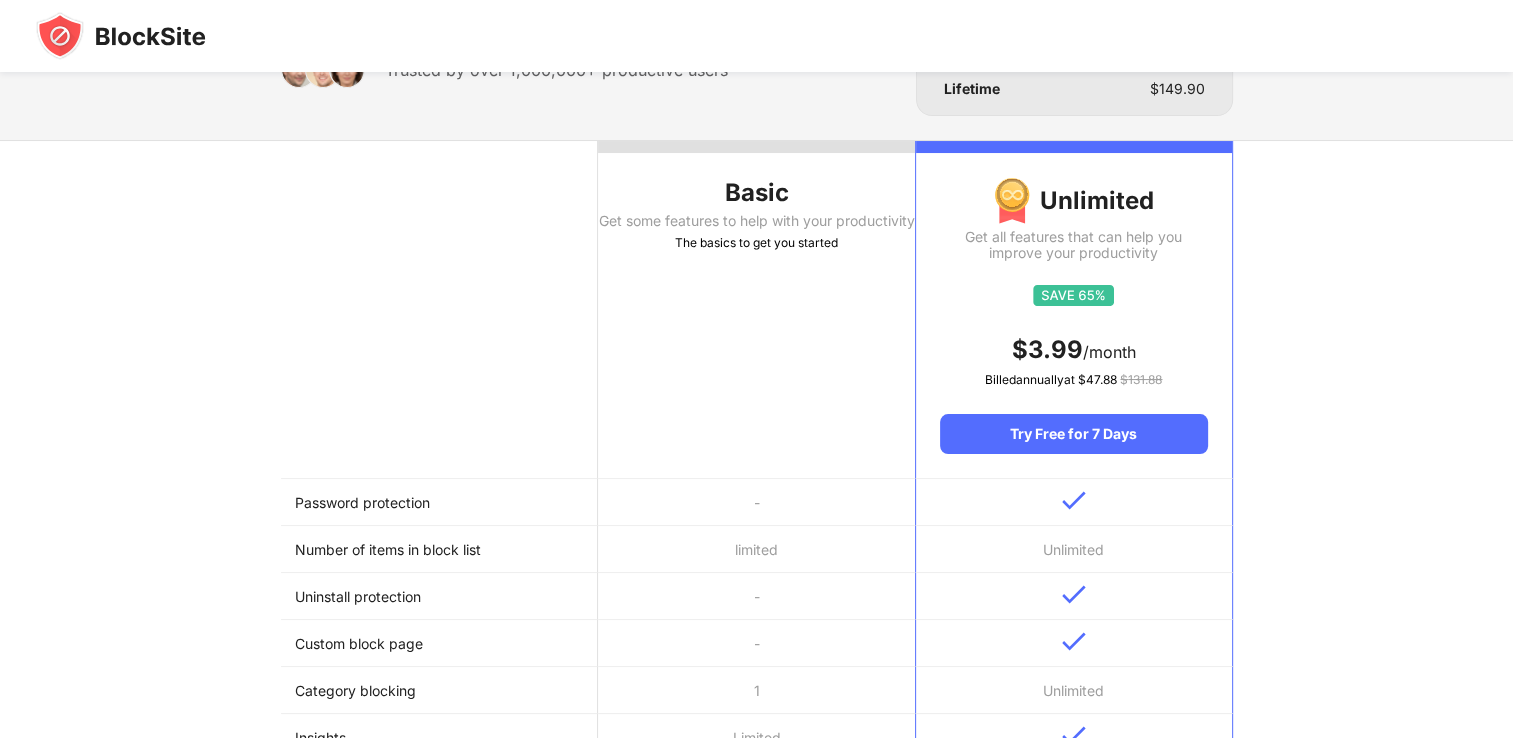 scroll, scrollTop: 300, scrollLeft: 0, axis: vertical 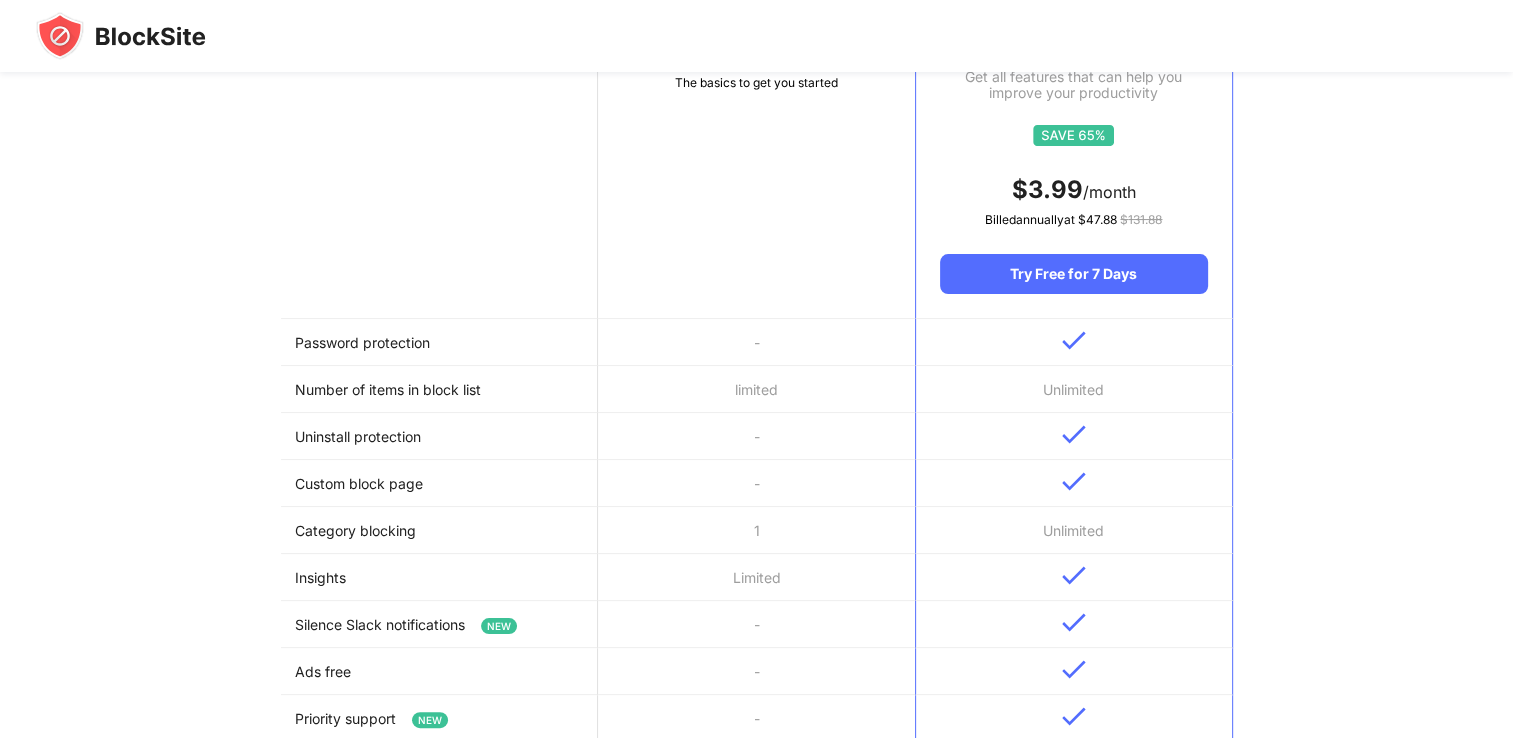 click on "Number of items in block list" at bounding box center (439, 389) 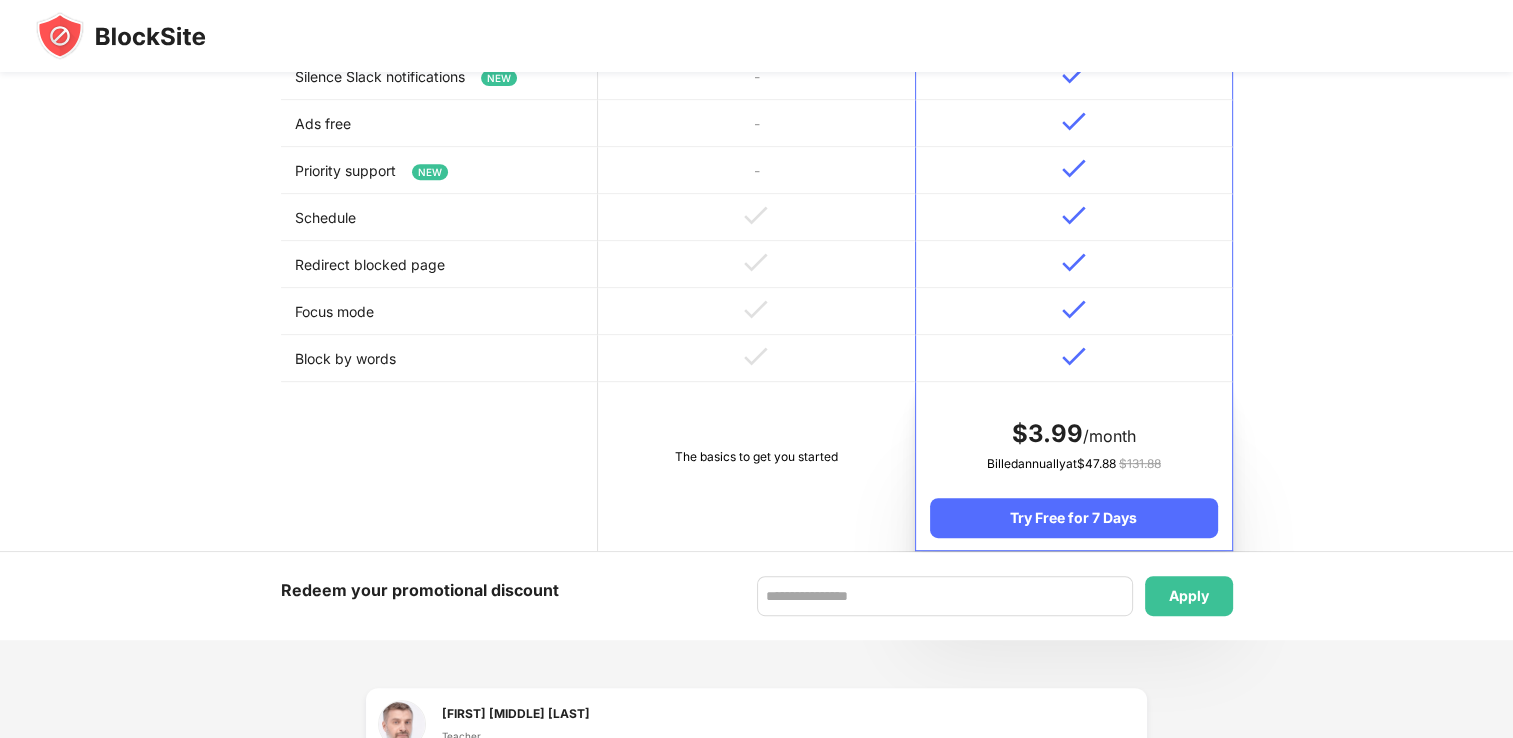 scroll, scrollTop: 1000, scrollLeft: 0, axis: vertical 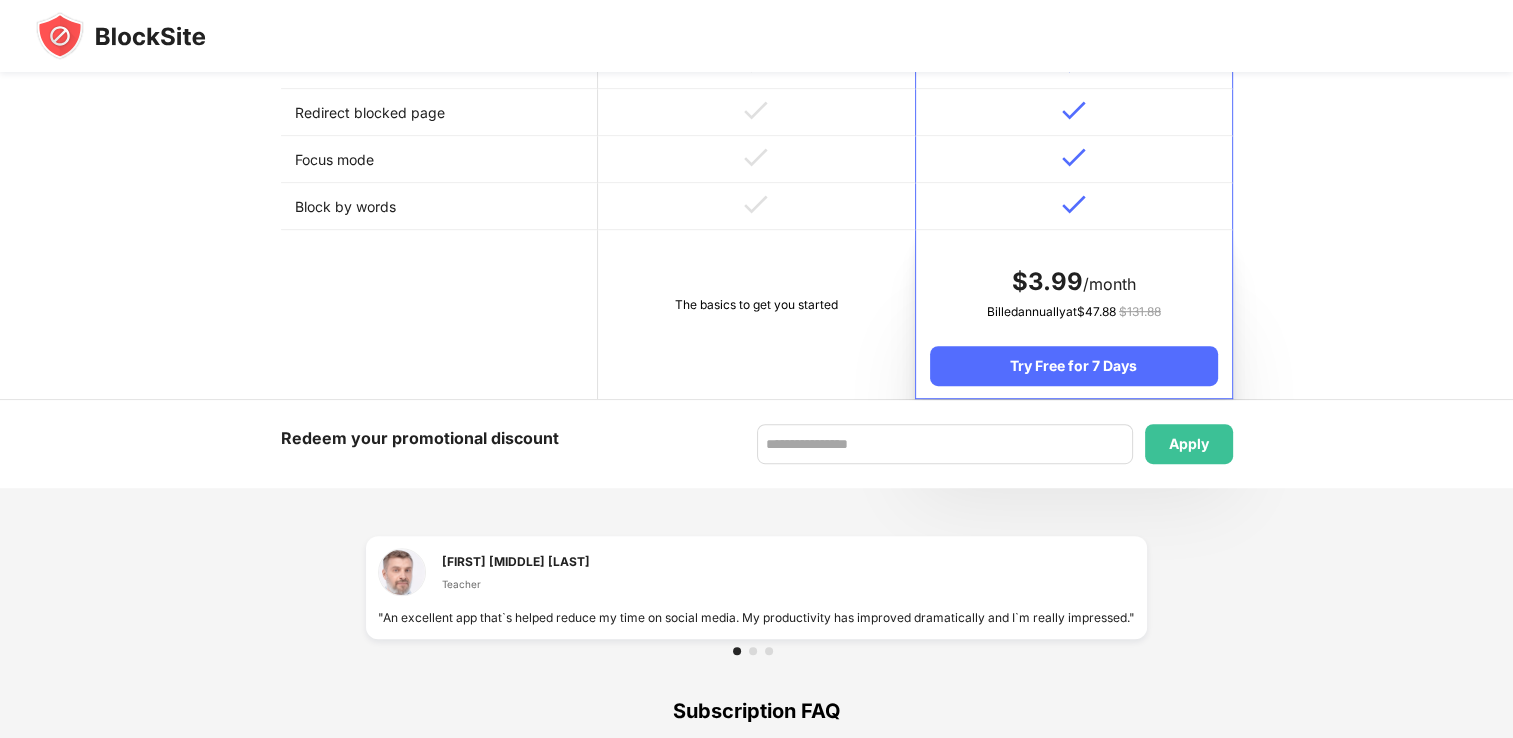 click on "The basics to get you started" at bounding box center (756, 305) 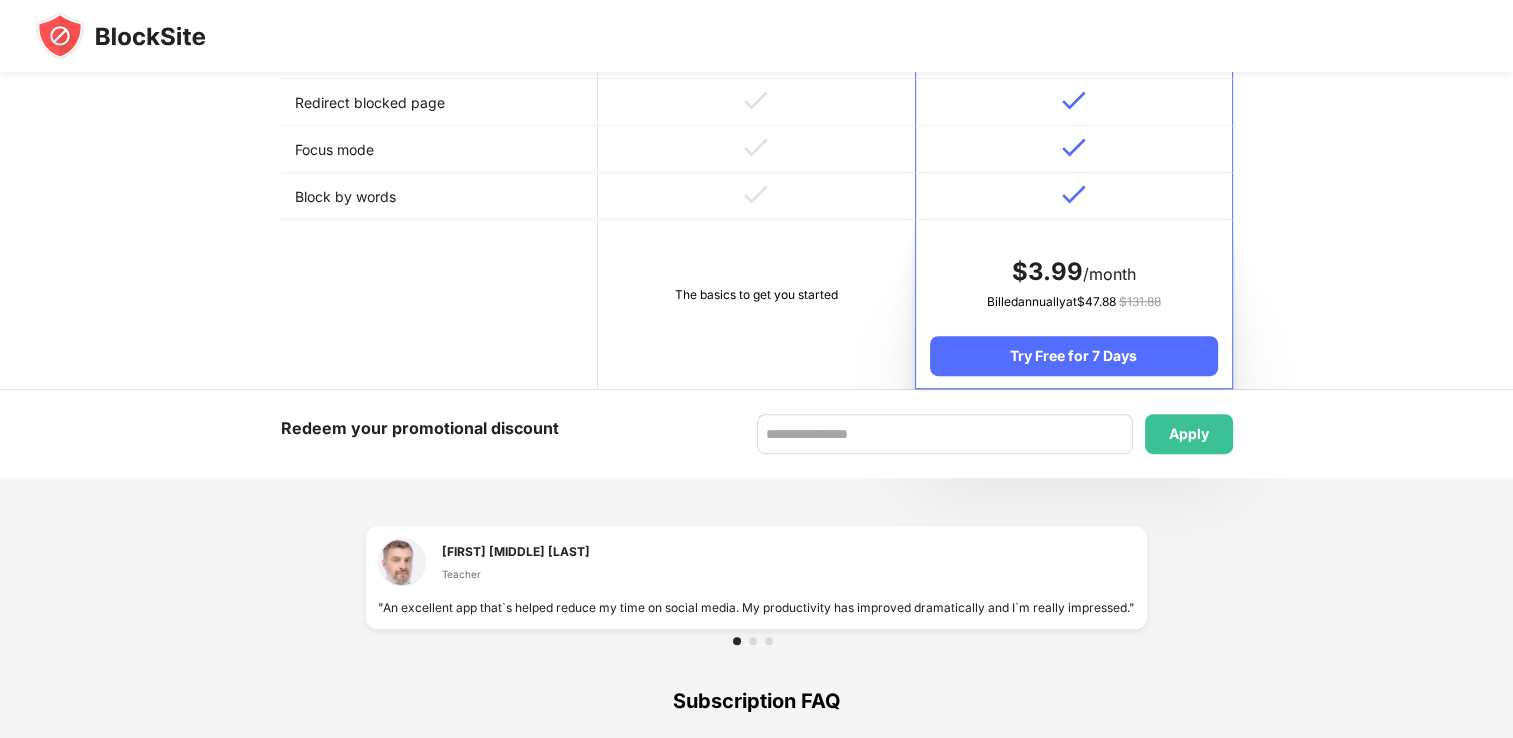 scroll, scrollTop: 610, scrollLeft: 0, axis: vertical 